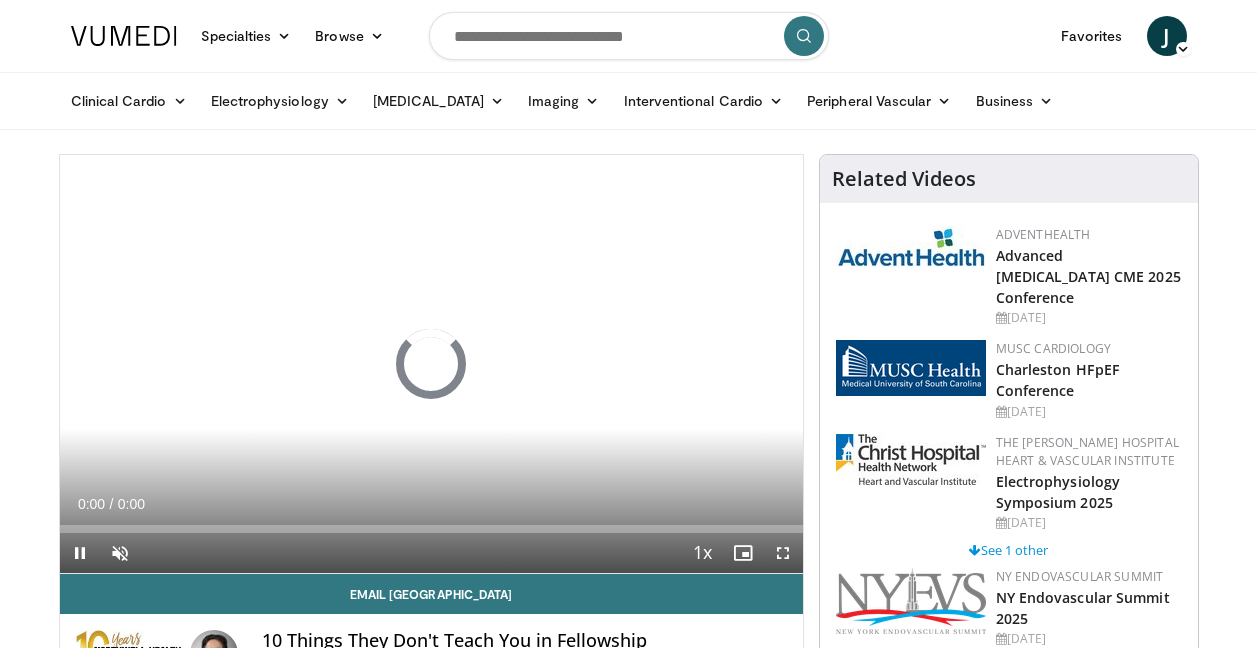 scroll, scrollTop: 0, scrollLeft: 0, axis: both 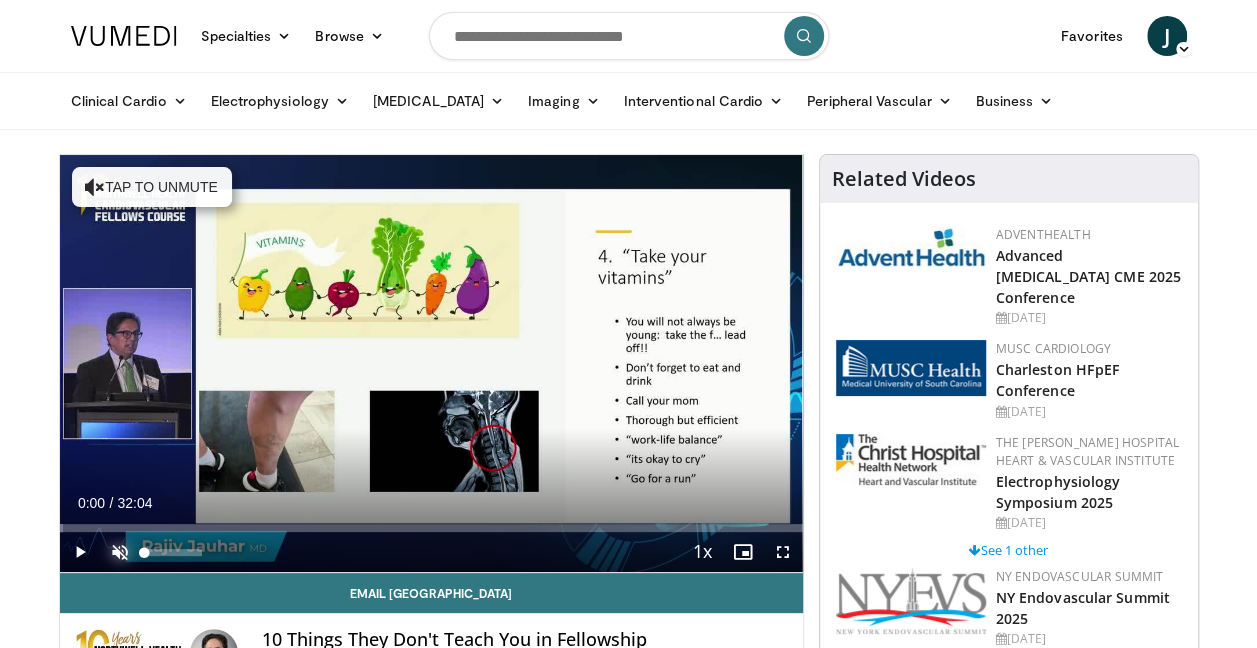 click at bounding box center (120, 552) 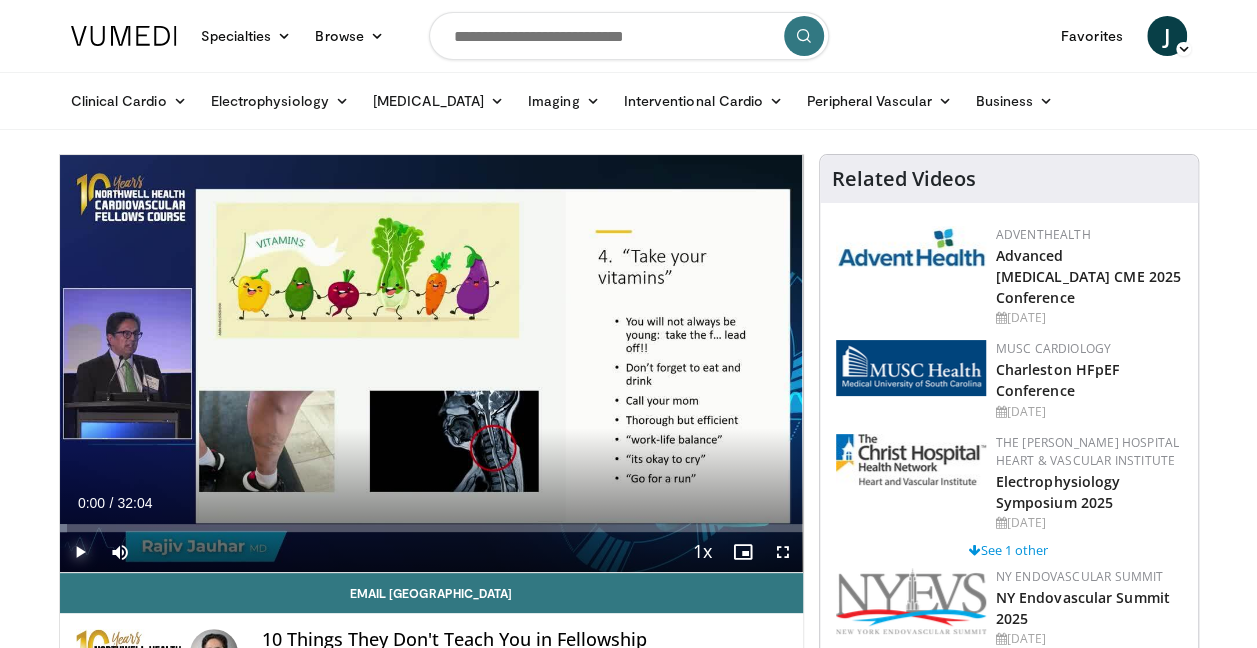 click at bounding box center [80, 552] 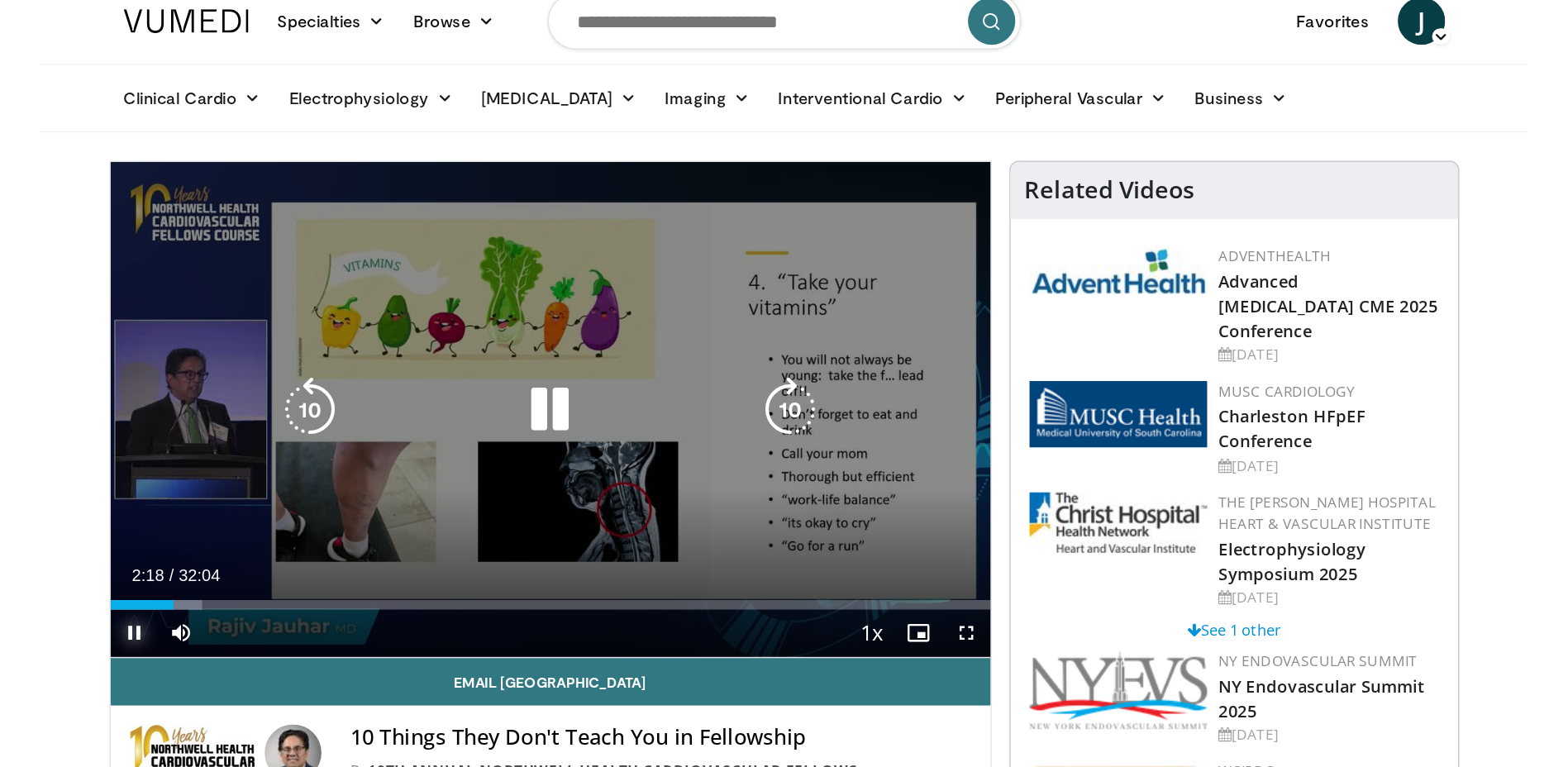 scroll, scrollTop: 0, scrollLeft: 0, axis: both 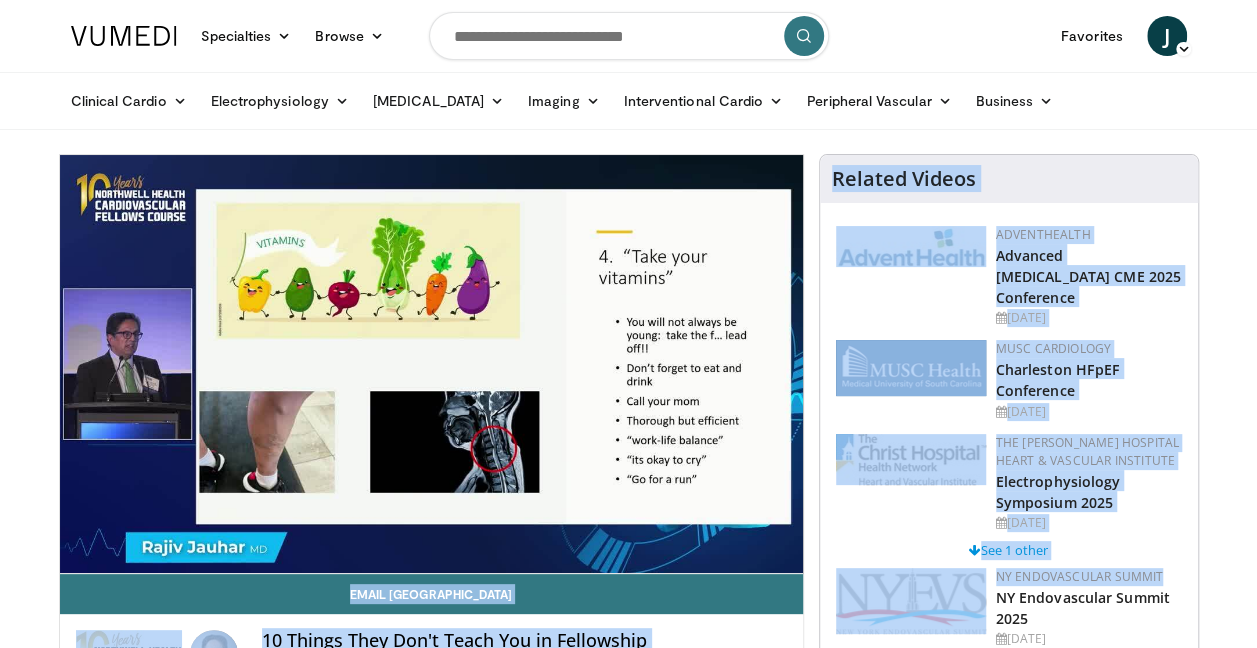 drag, startPoint x: 612, startPoint y: 165, endPoint x: 2371, endPoint y: 544, distance: 1799.3671 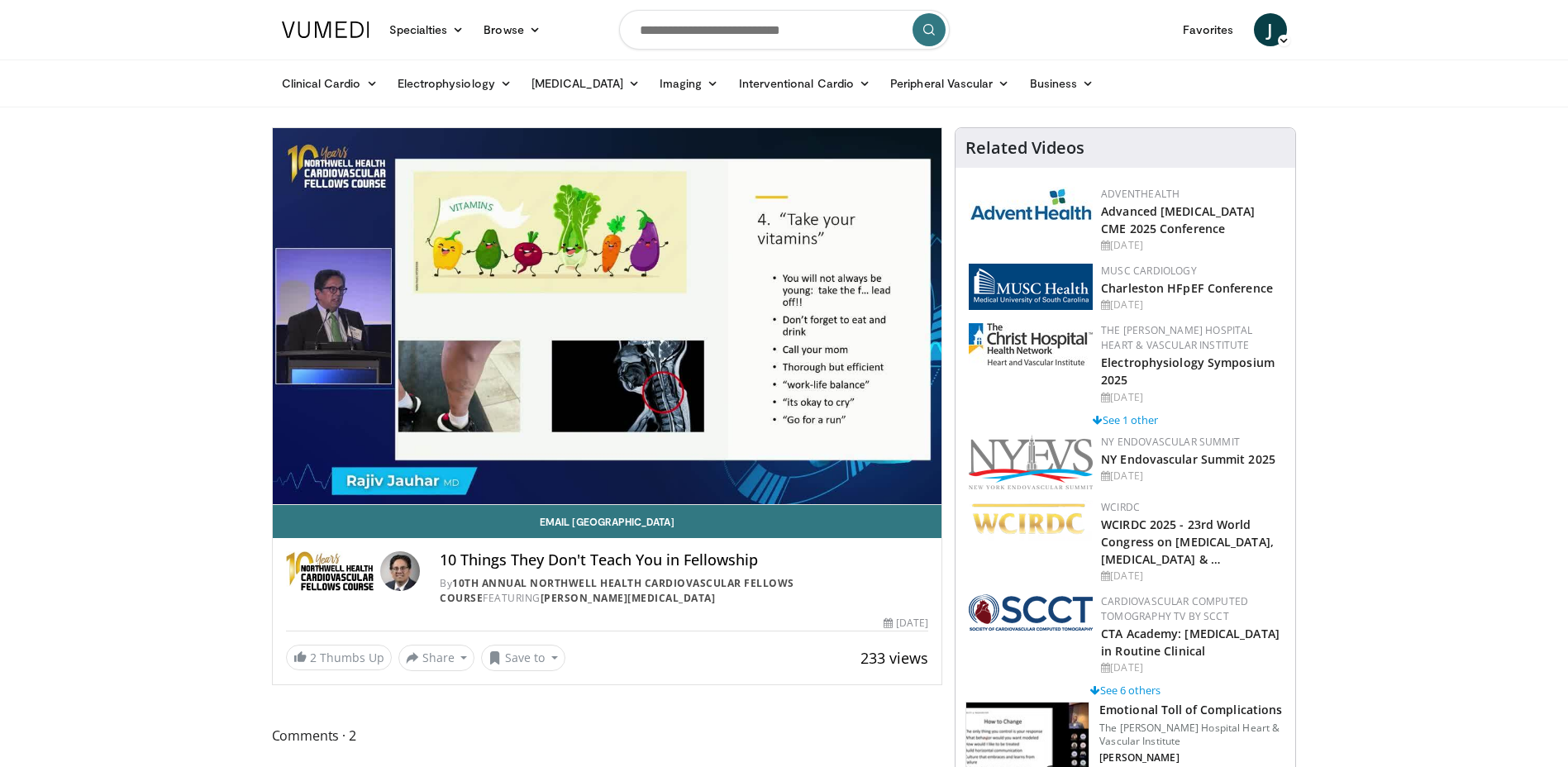 click on "Specialties
Adult & Family Medicine
Allergy, [MEDICAL_DATA], Immunology
Anesthesiology
Cardiology
Dental
Dermatology
Endocrinology
Gastroenterology & Hepatology
[MEDICAL_DATA]
Hematology & Oncology
[MEDICAL_DATA]
Nephrology
Neurology
[GEOGRAPHIC_DATA]
Obstetrics & Gynecology
Ophthalmology
Oral Maxillofacial
Orthopaedics
Otolaryngology
Pediatrics
Plastic Surgery
[GEOGRAPHIC_DATA]
Psychiatry
Pulmonology
Radiation Oncology
[MEDICAL_DATA]
Rheumatology
Urology" at bounding box center [784, 1524] 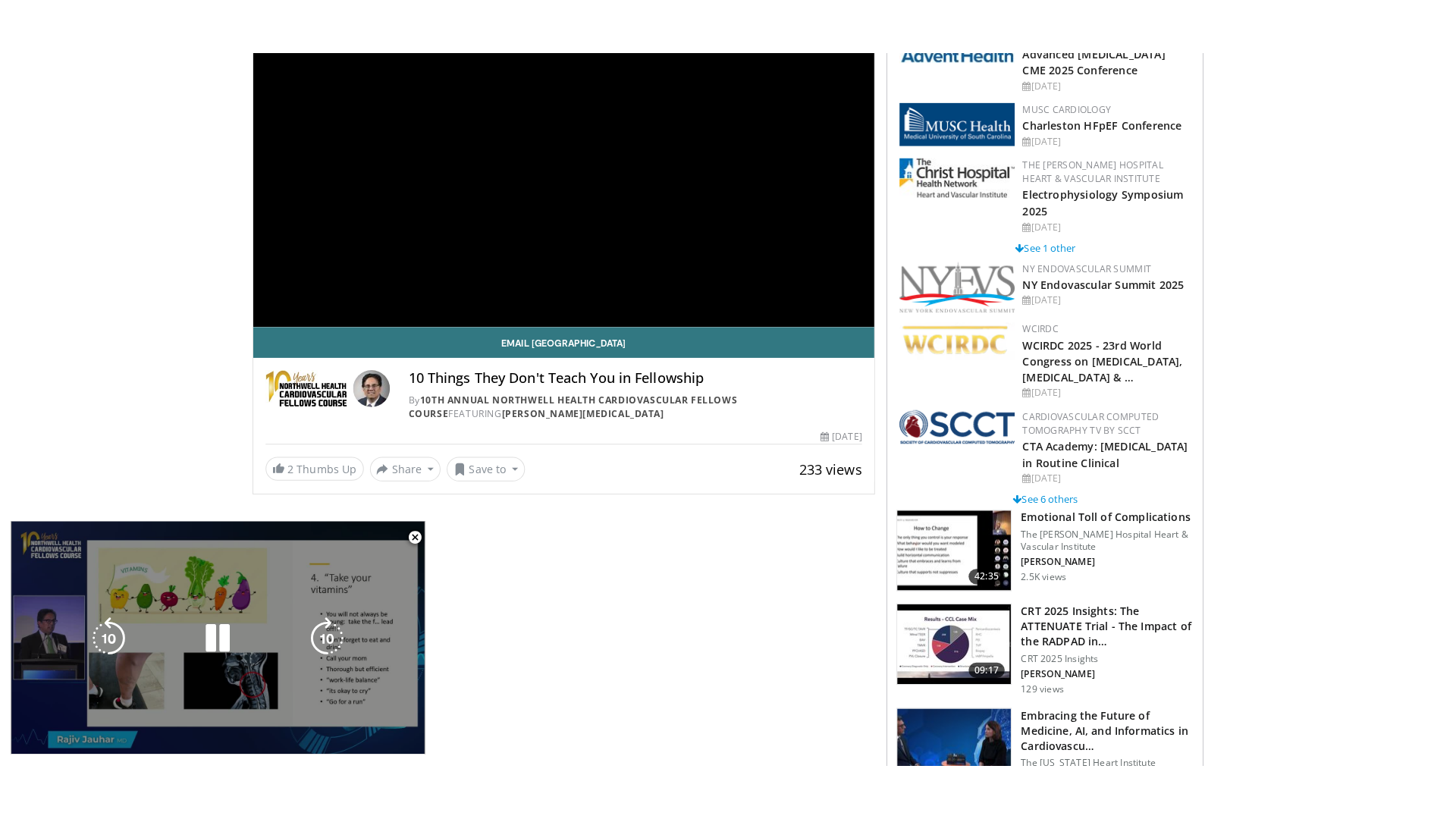 scroll, scrollTop: 228, scrollLeft: 0, axis: vertical 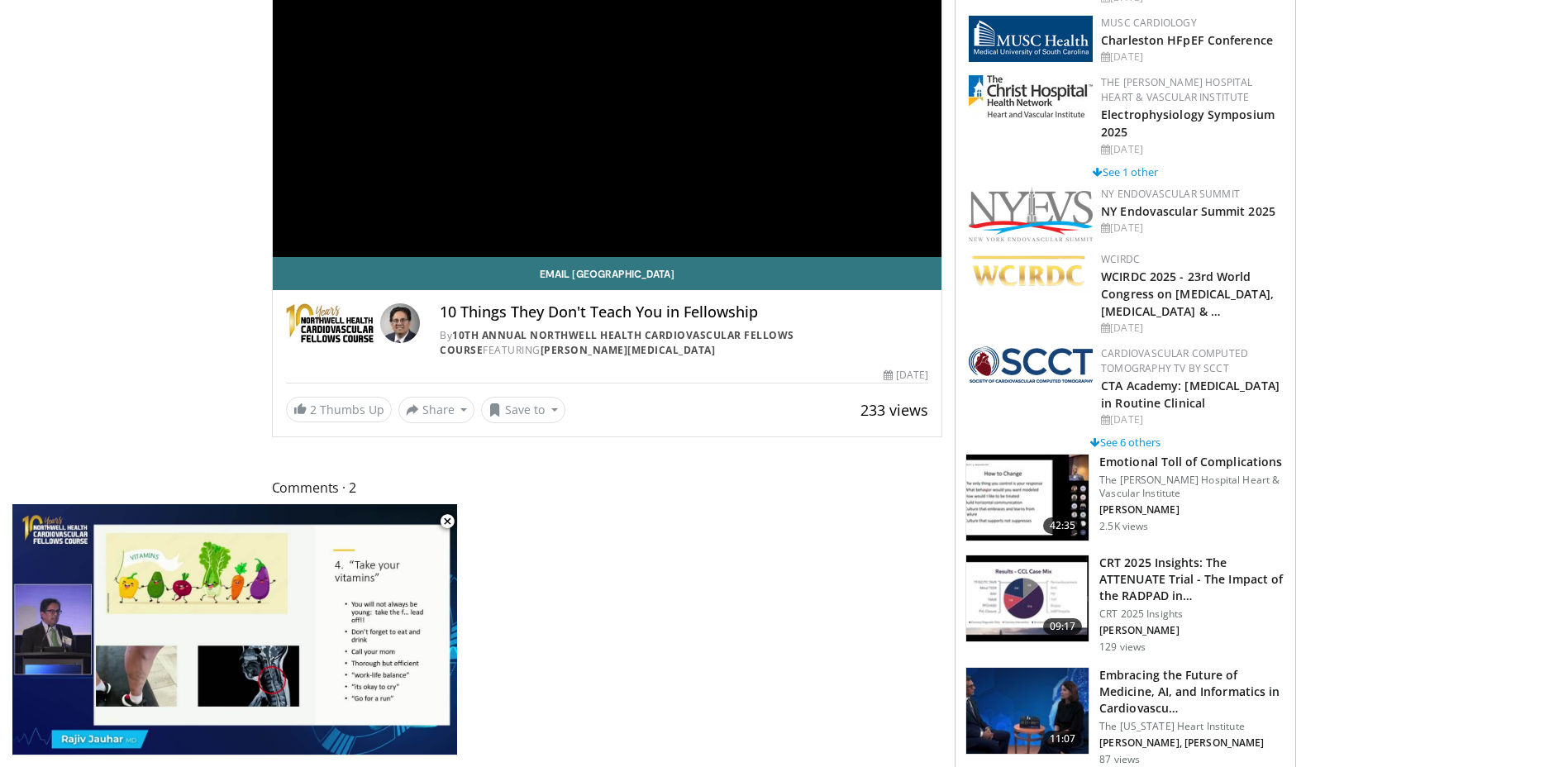 click on "Comments   2" at bounding box center [608, 488] 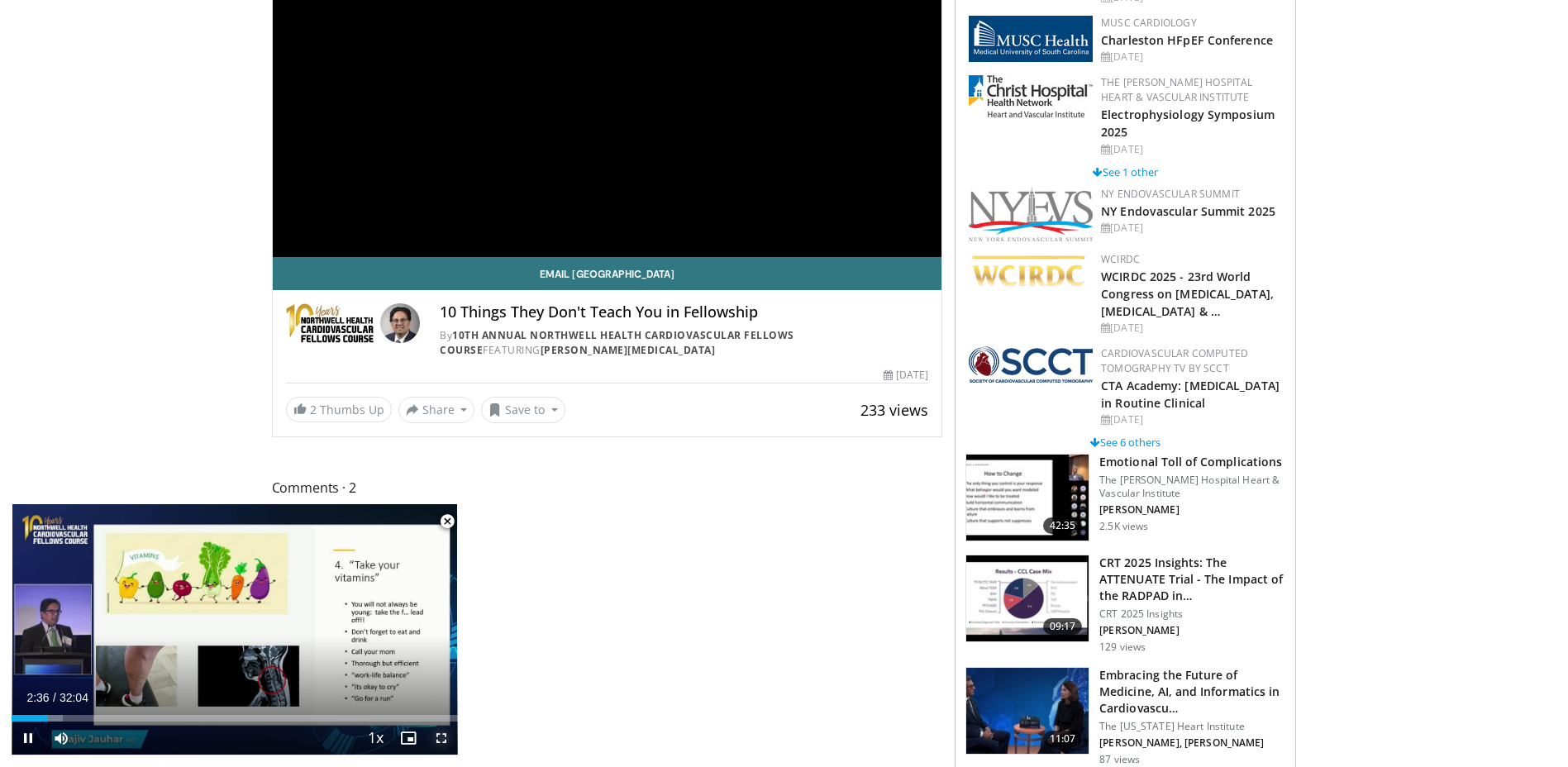 click at bounding box center (441, 738) 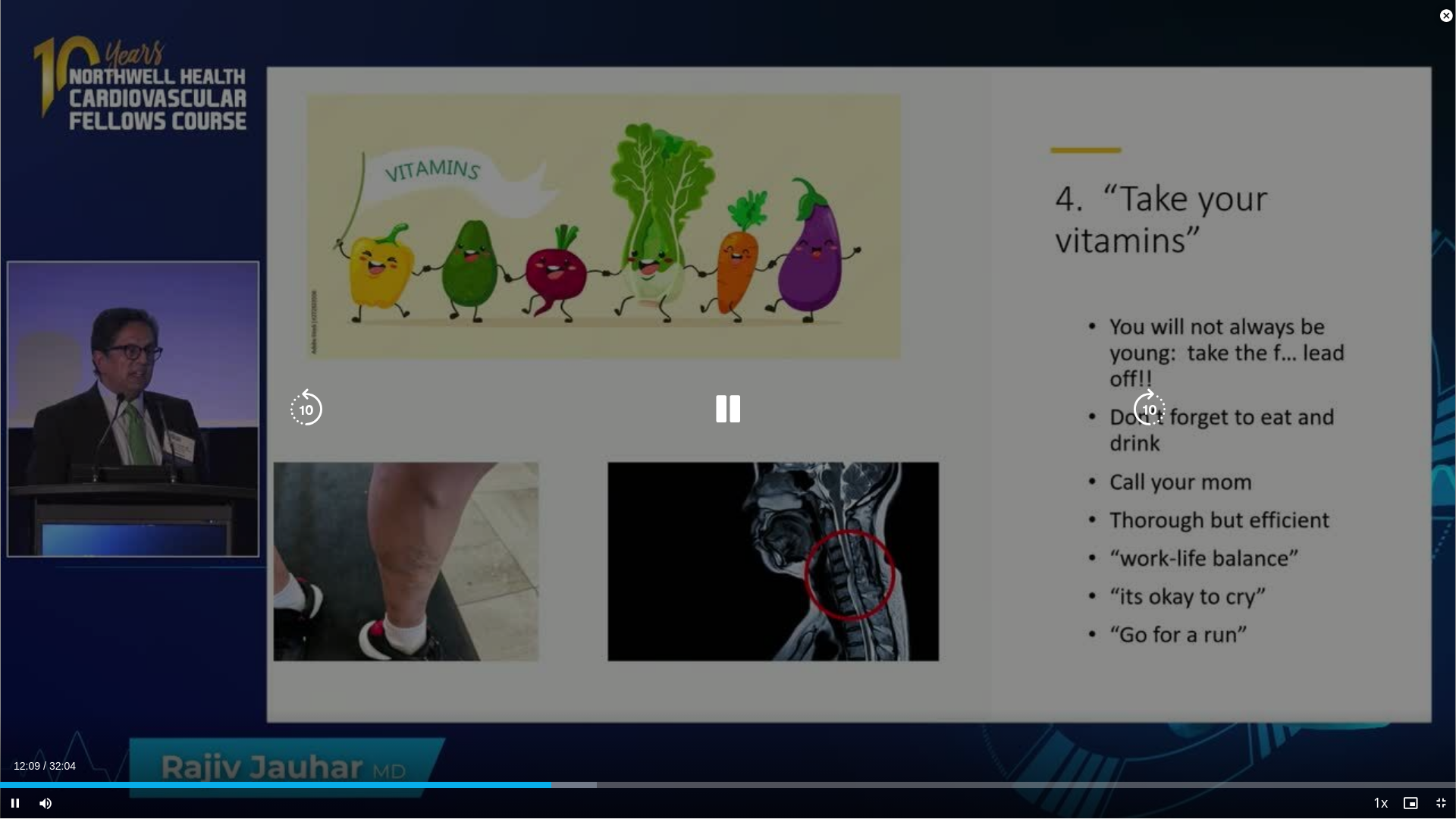 click at bounding box center [728, 410] 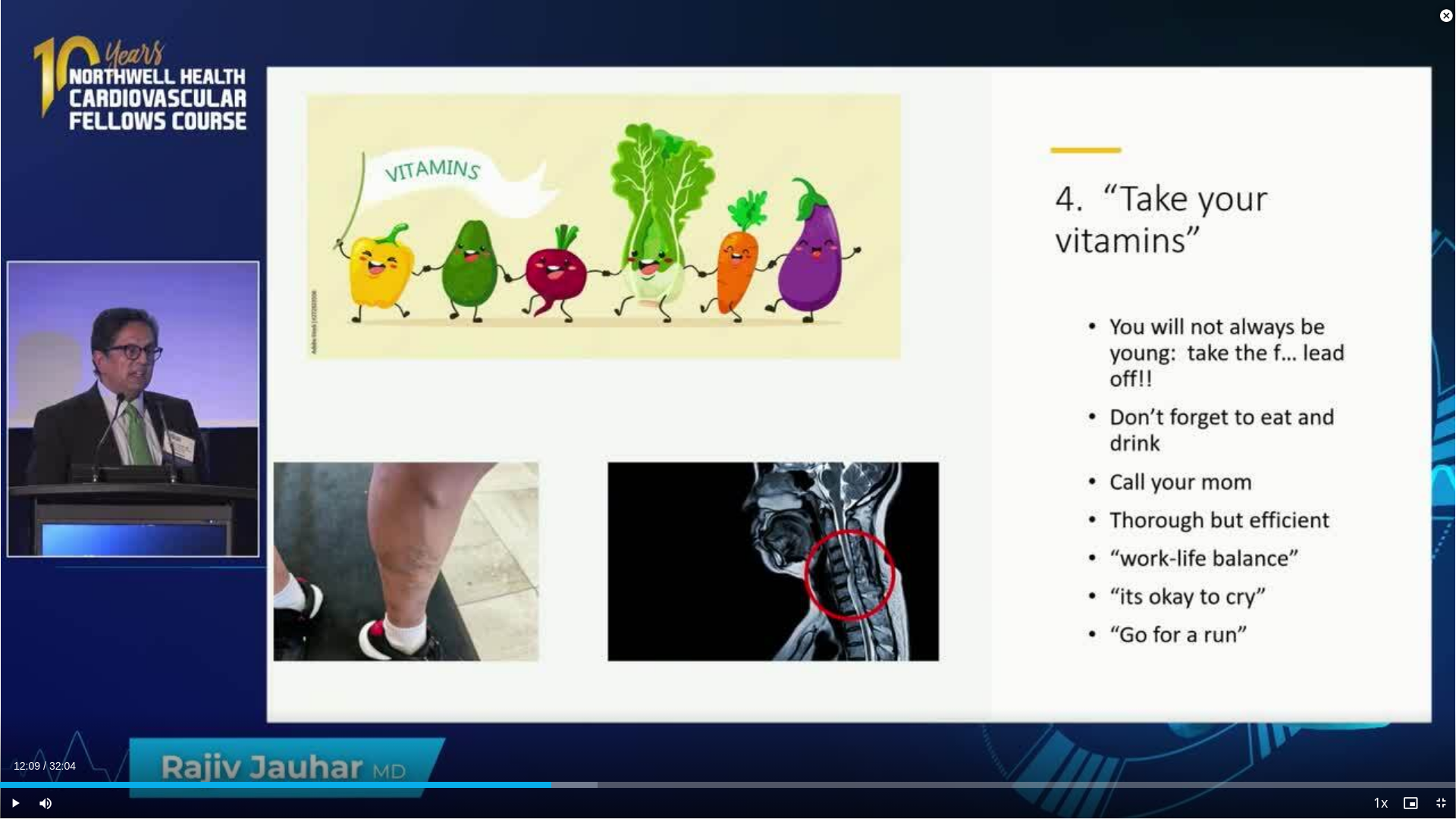 click at bounding box center (1446, 16) 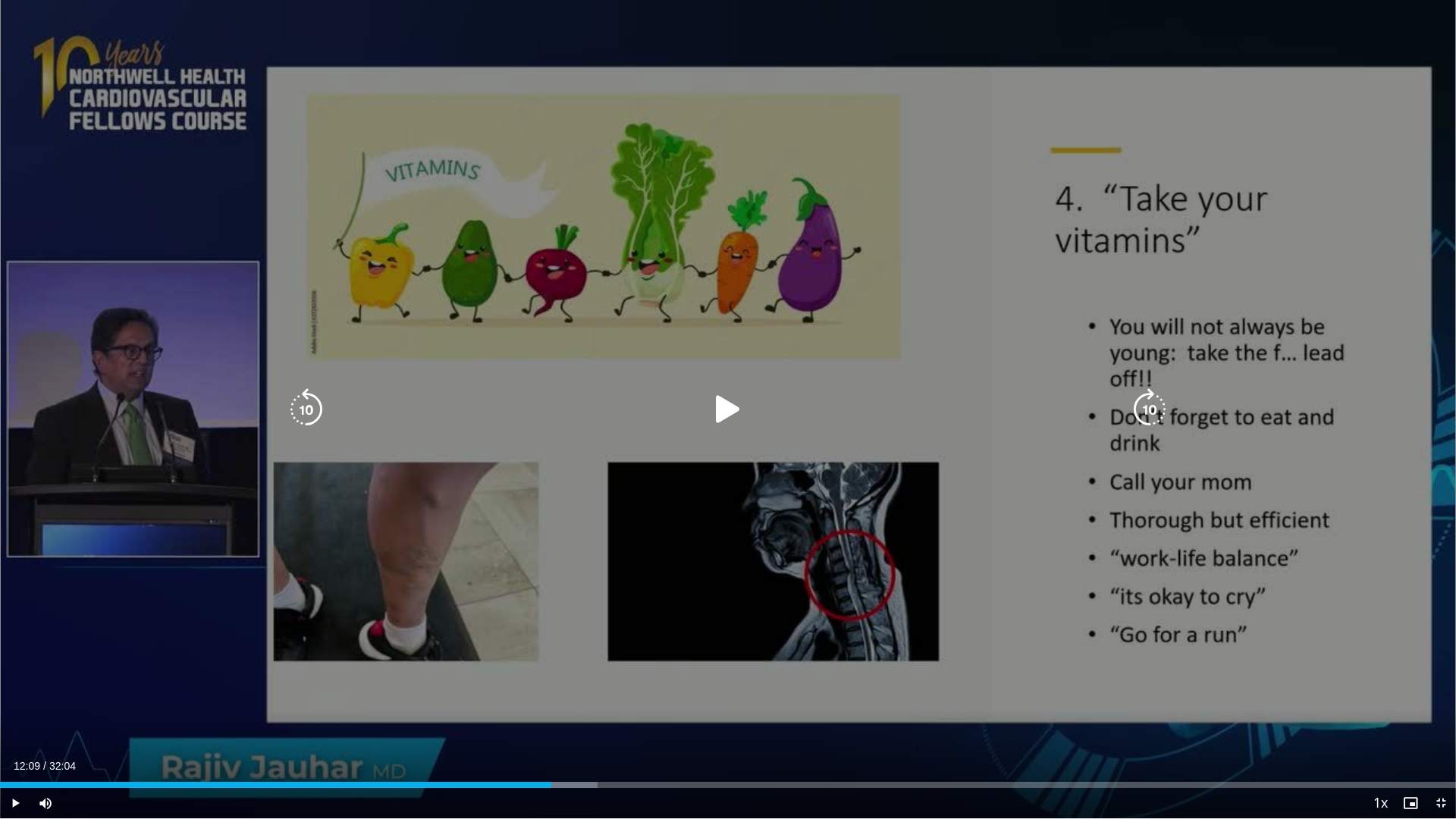 click on "10 seconds
Tap to unmute" at bounding box center (728, 409) 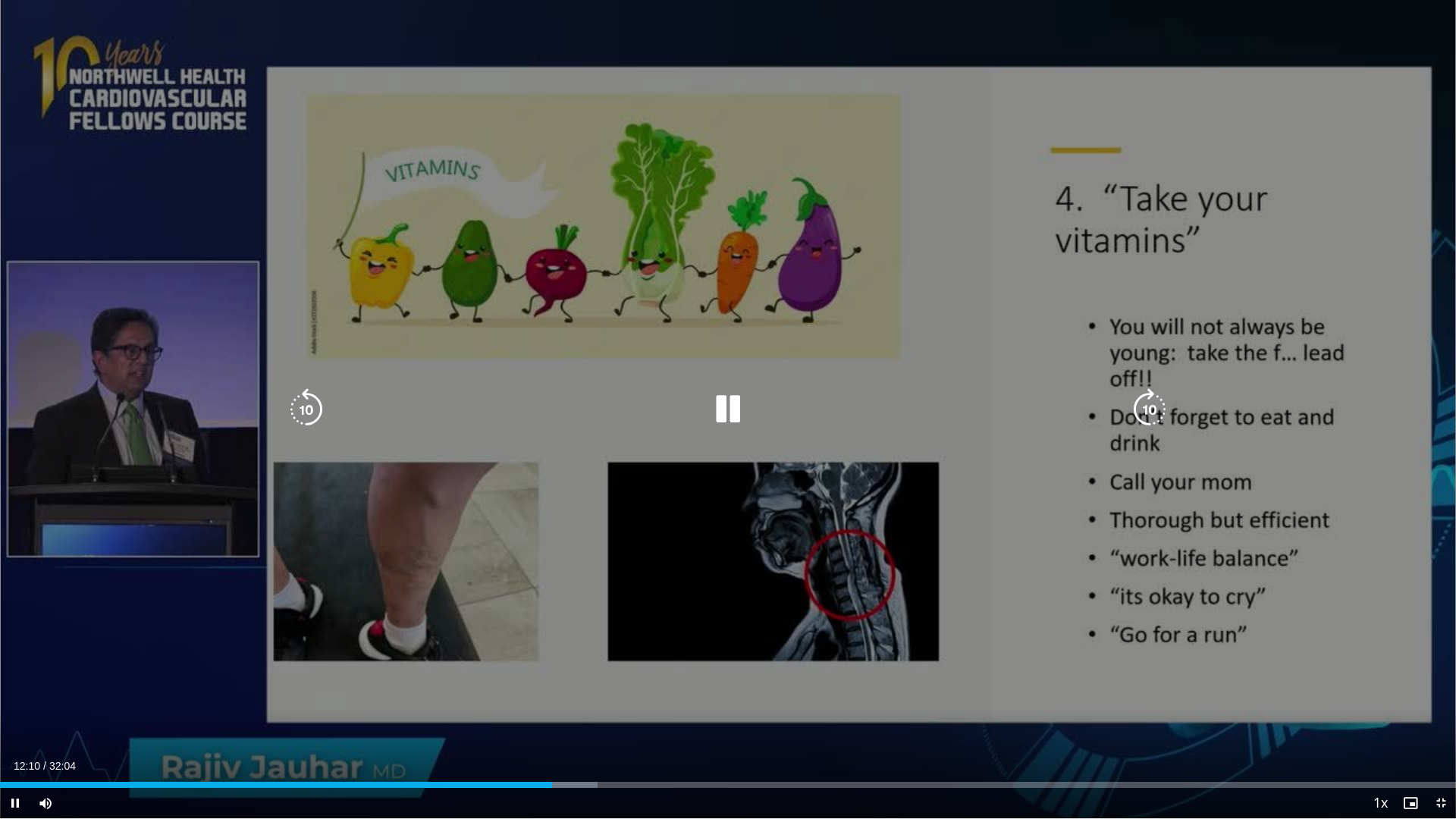 click on "10 seconds
Tap to unmute" at bounding box center (728, 409) 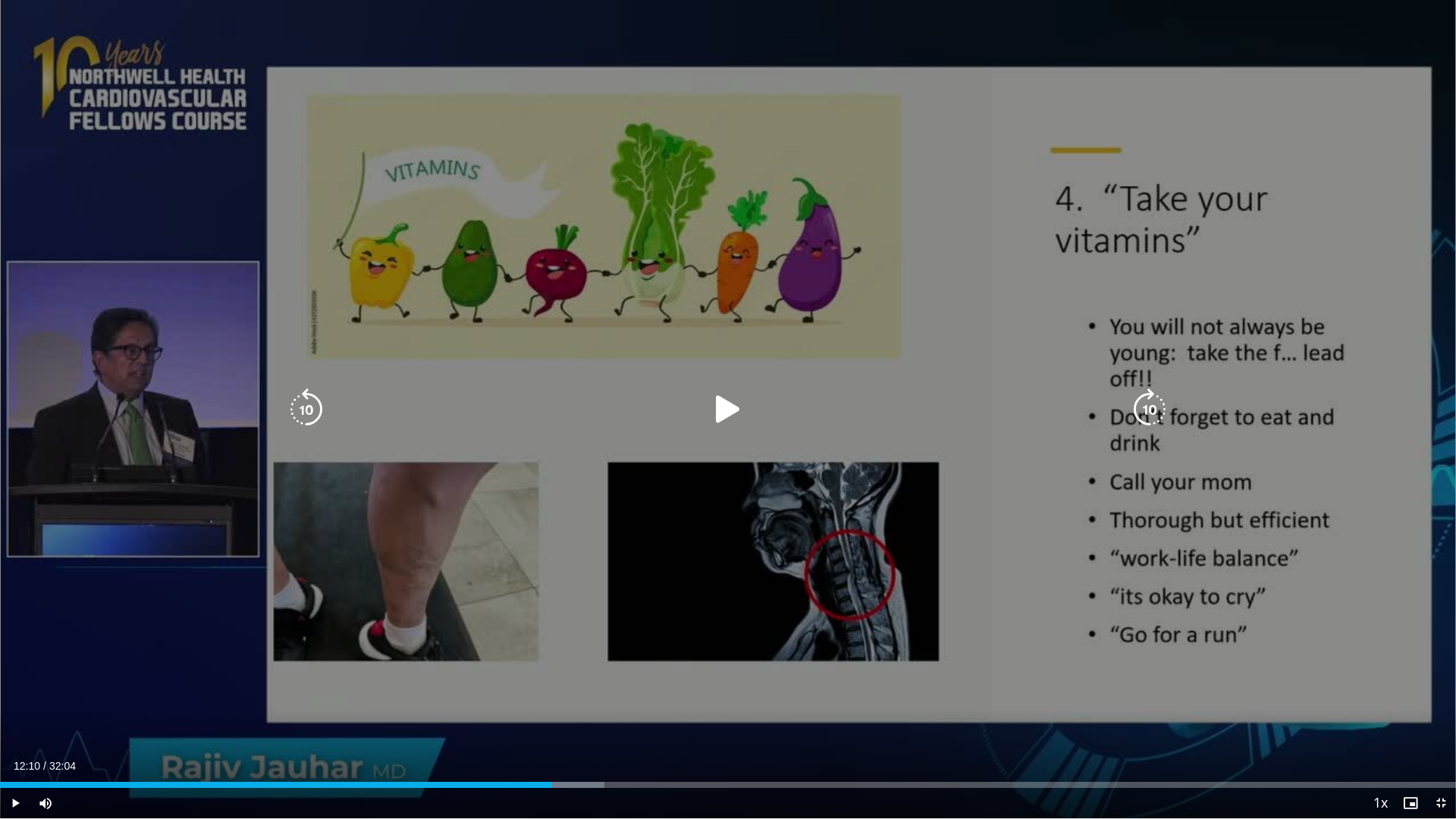 click on "10 seconds
Tap to unmute" at bounding box center (728, 409) 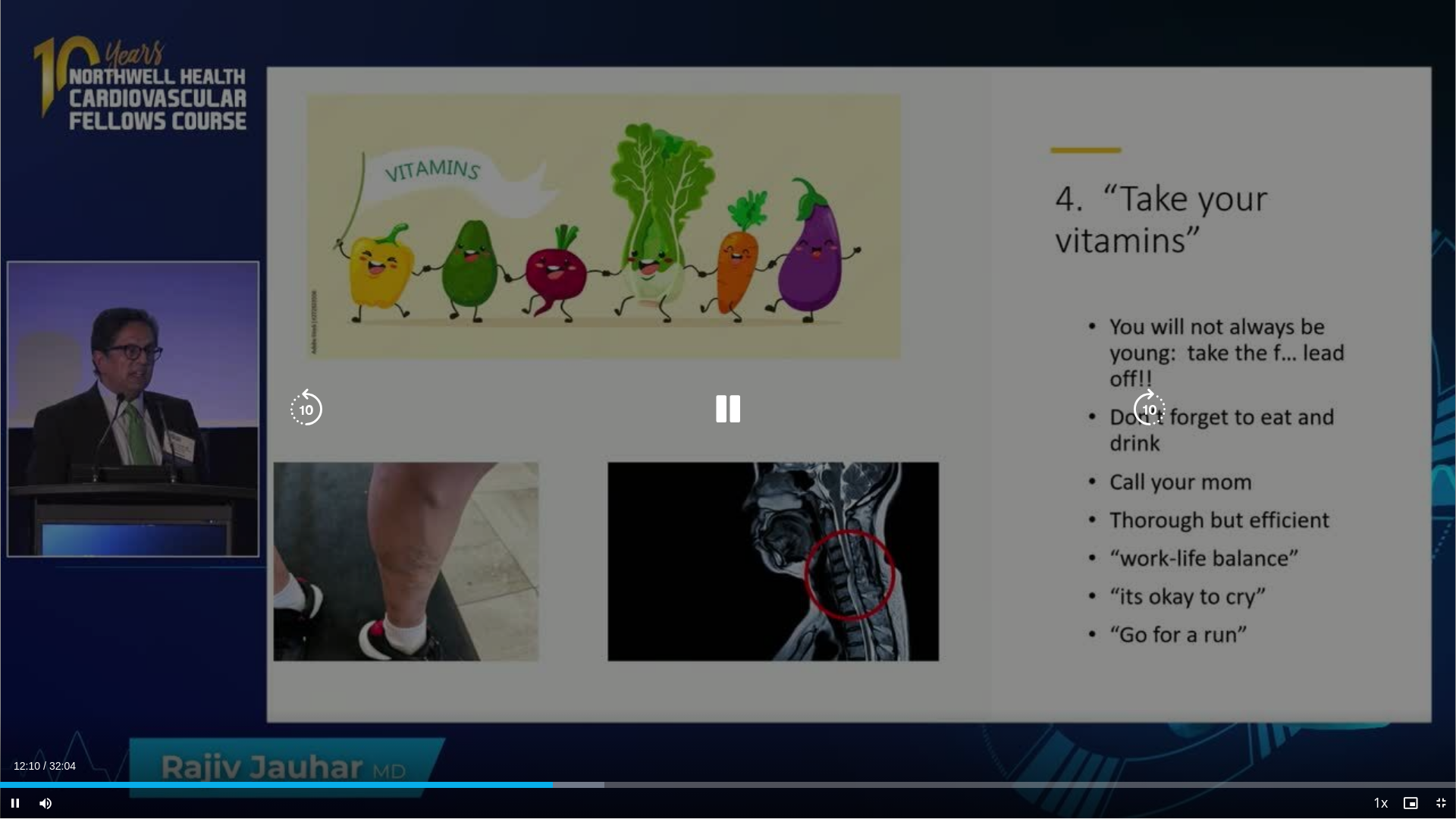 click on "10 seconds
Tap to unmute" at bounding box center (728, 409) 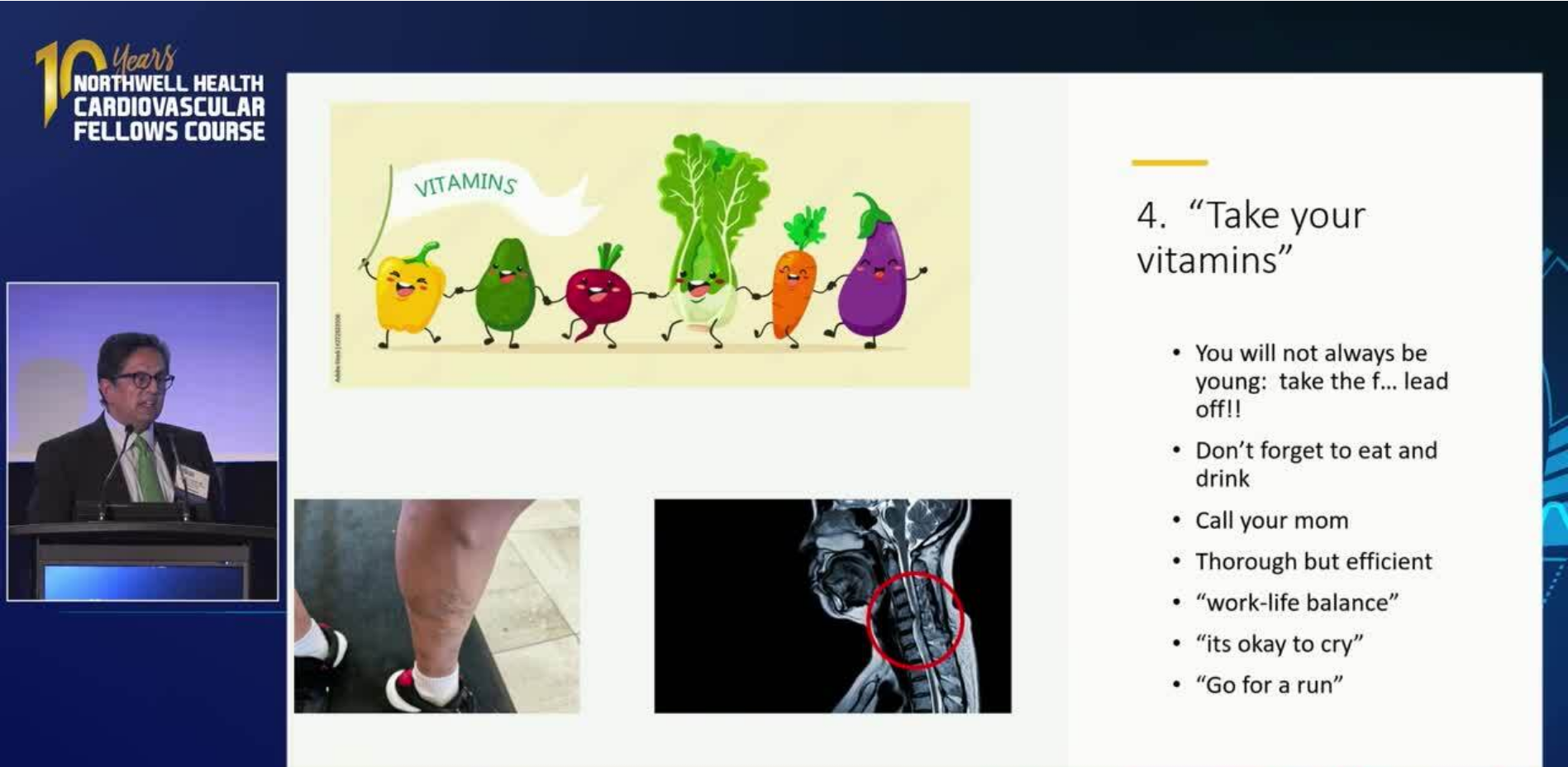 scroll, scrollTop: 47, scrollLeft: 0, axis: vertical 